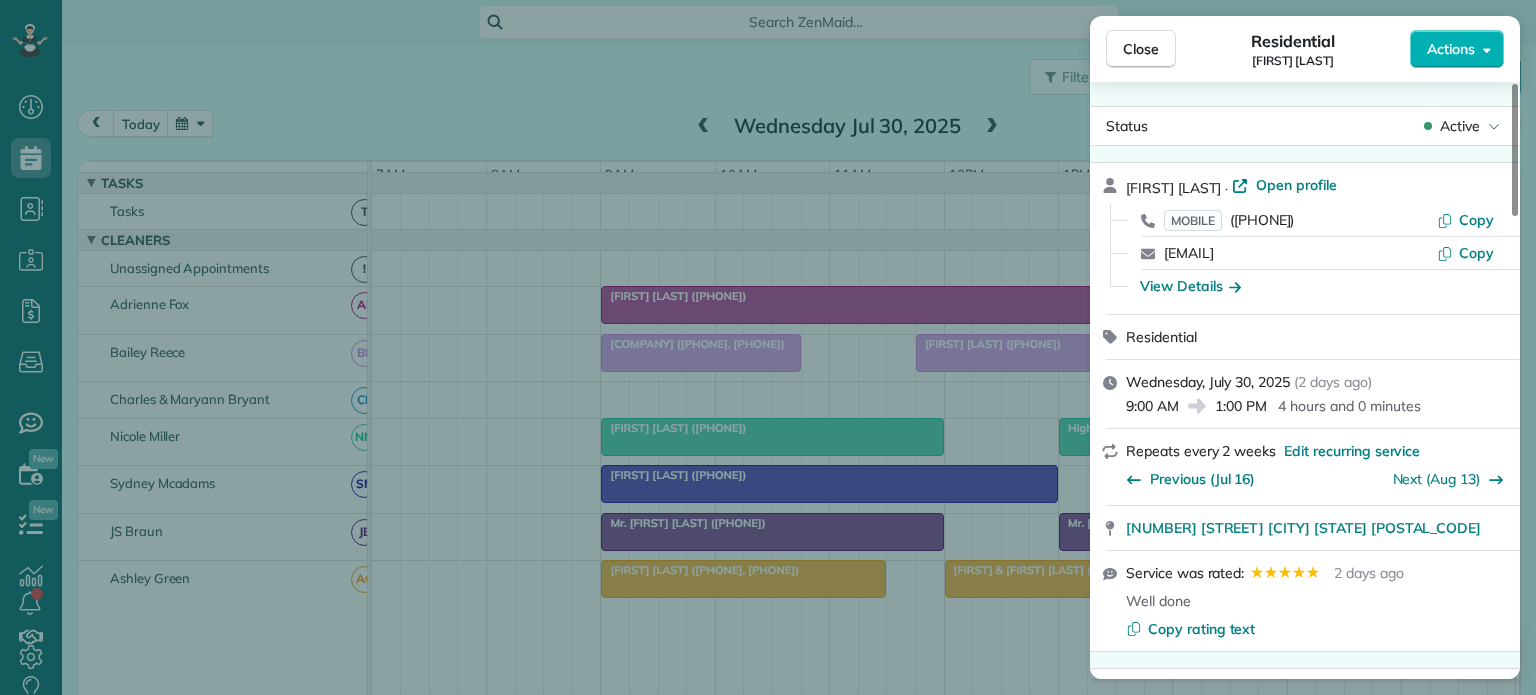 scroll, scrollTop: 0, scrollLeft: 0, axis: both 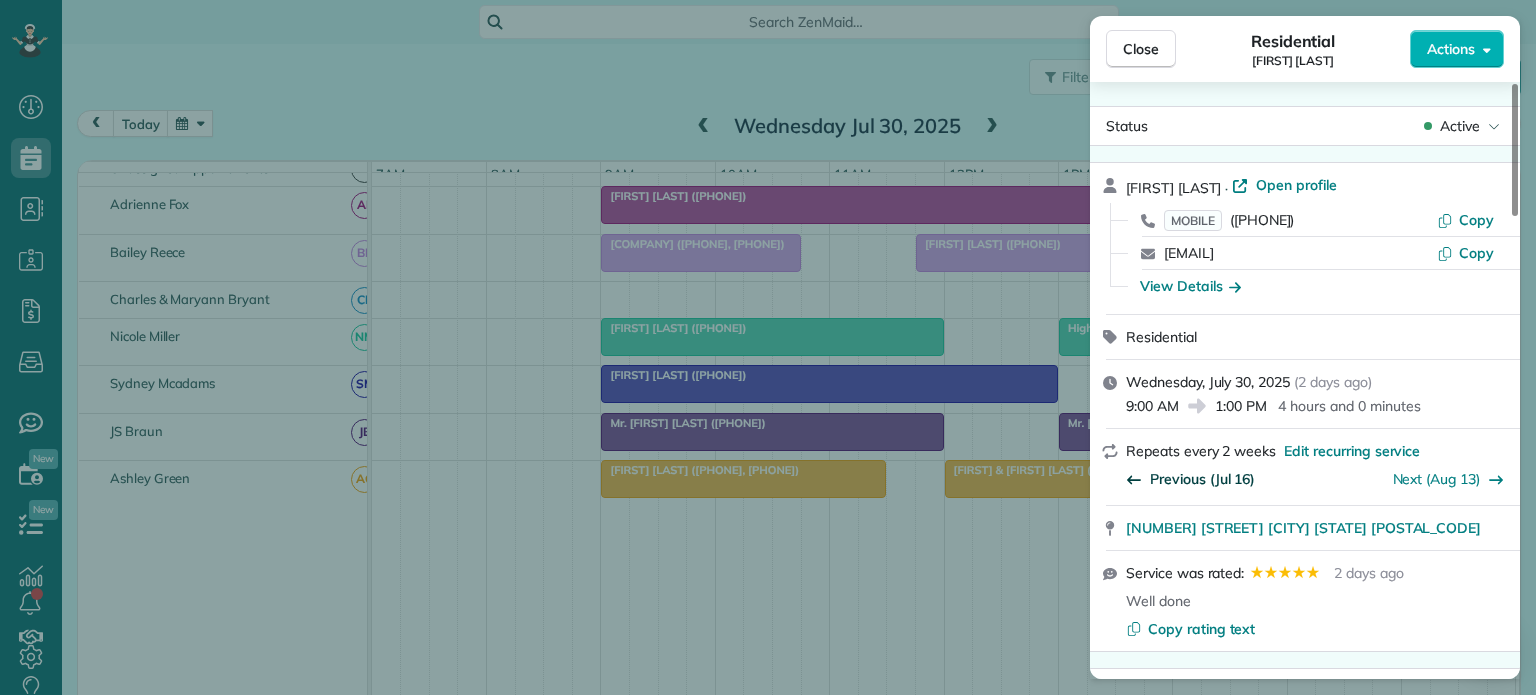 click on "Previous (Jul 16)" at bounding box center [1202, 479] 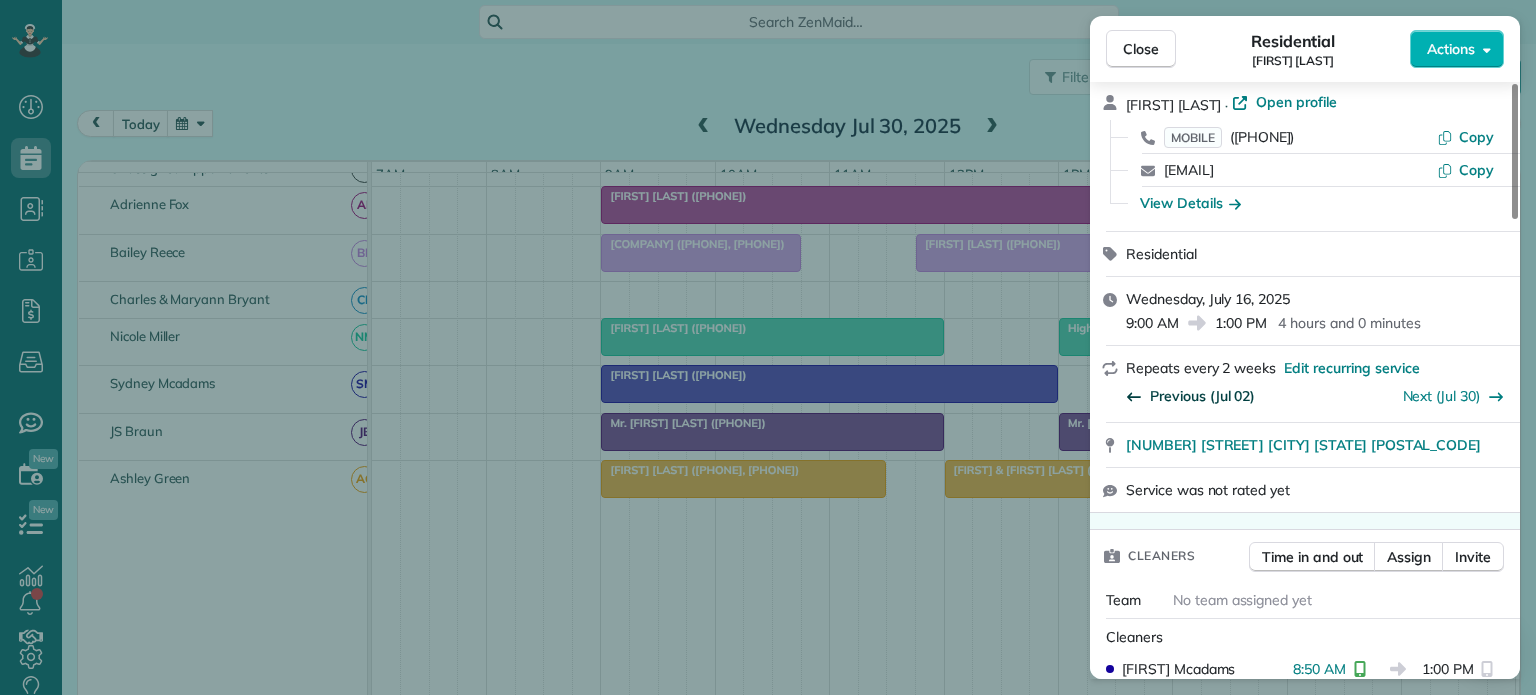 scroll, scrollTop: 200, scrollLeft: 0, axis: vertical 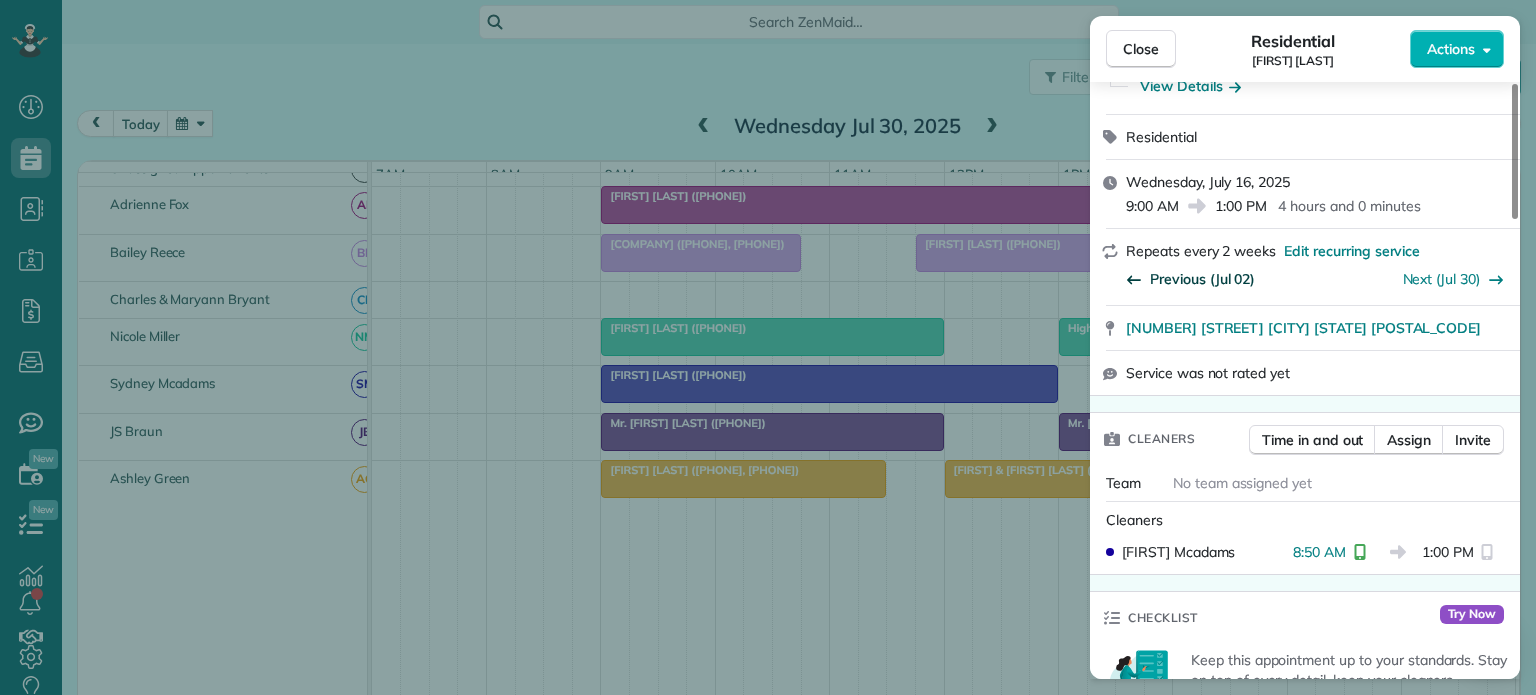 click on "Previous (Jul 02)" at bounding box center (1202, 279) 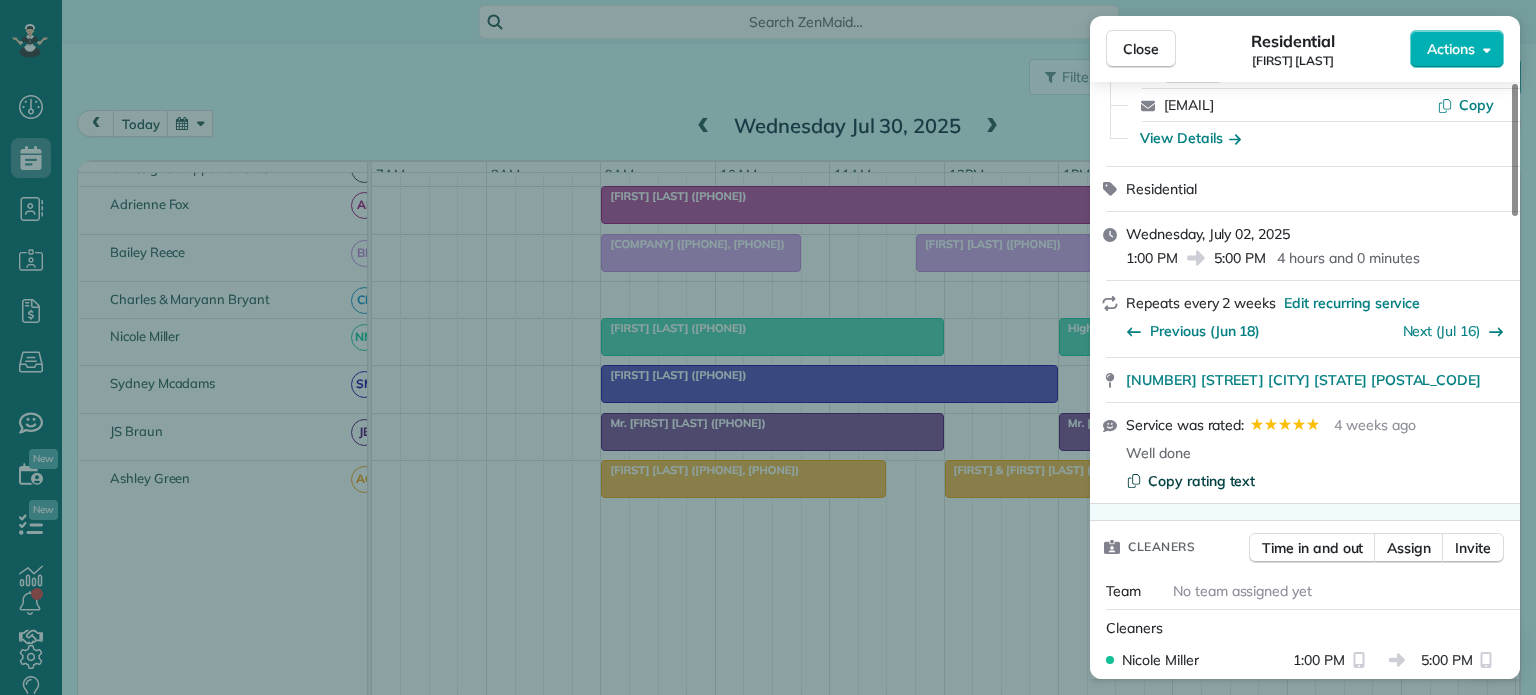 scroll, scrollTop: 100, scrollLeft: 0, axis: vertical 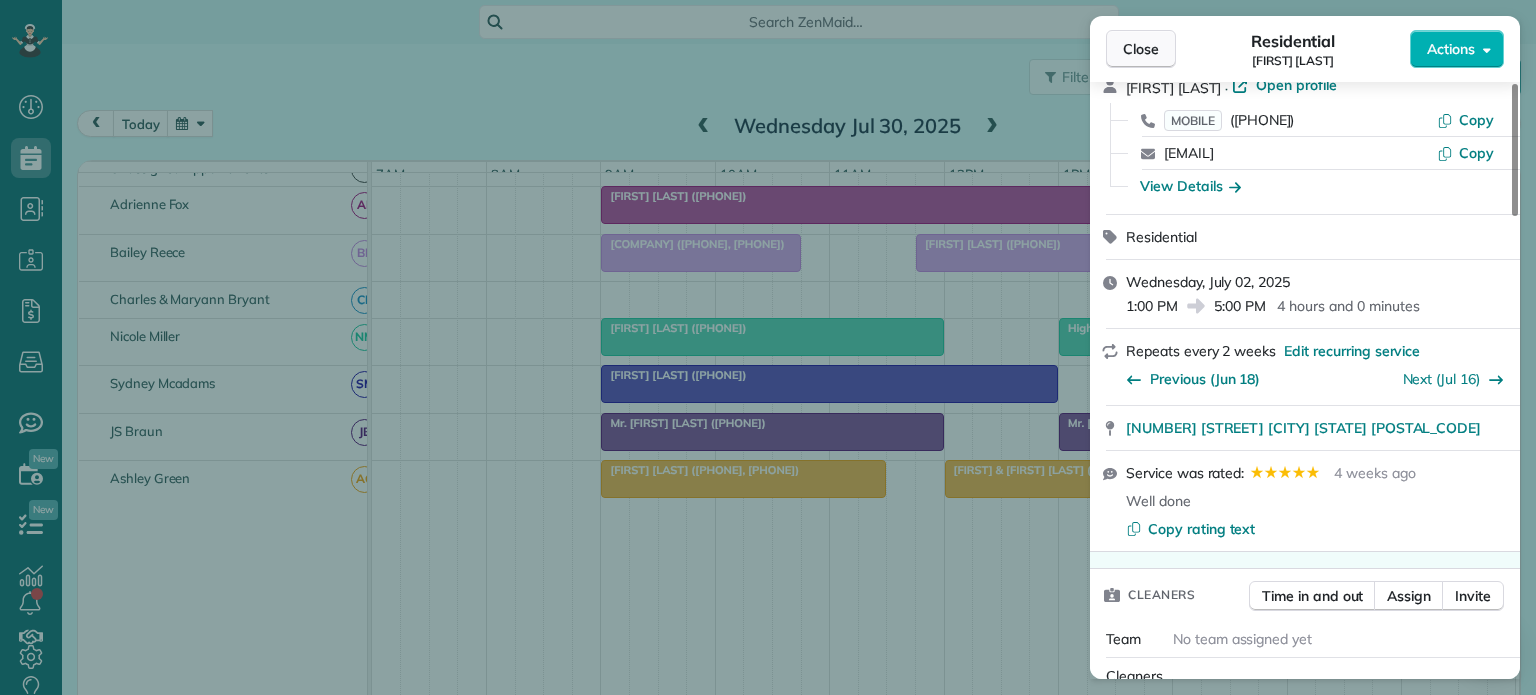click on "Close" at bounding box center [1141, 49] 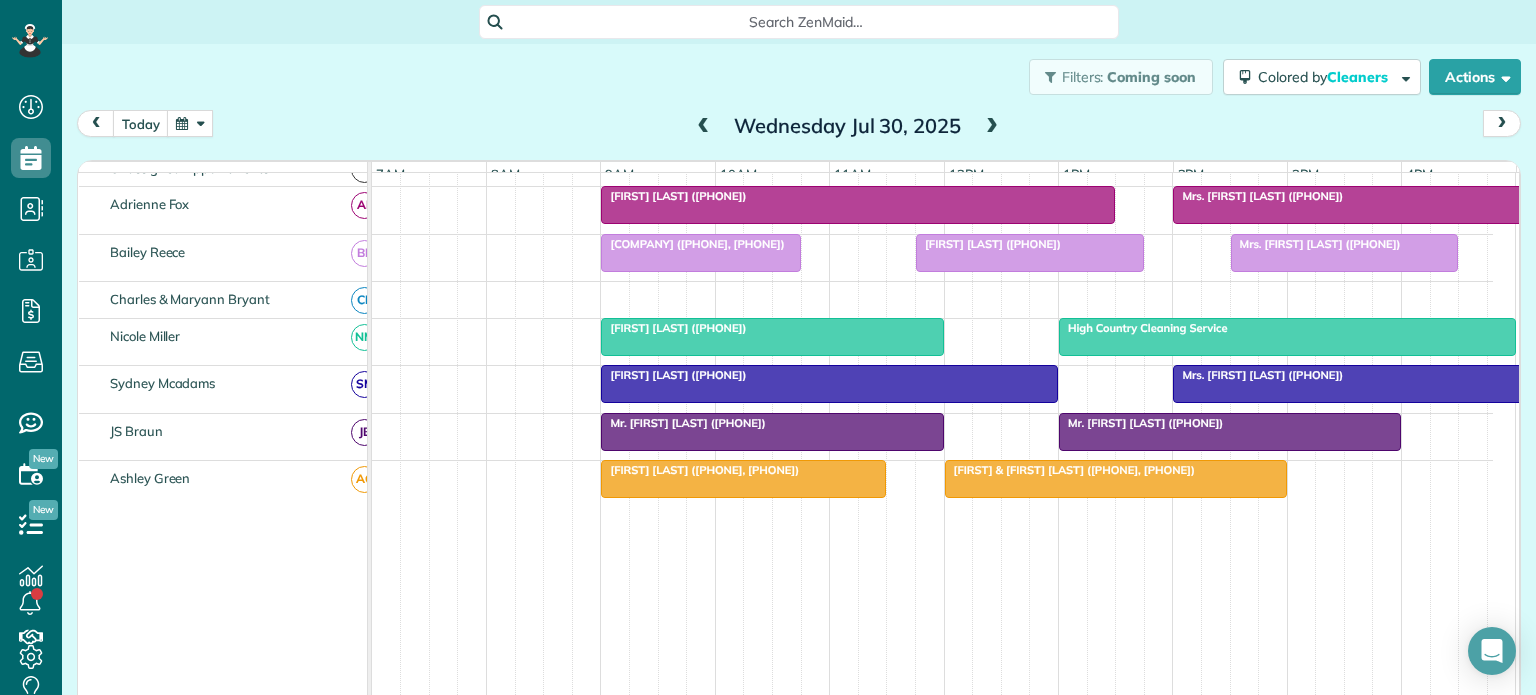 click on "Mr. [FIRST] [LAST] ([PHONE])" at bounding box center (683, 423) 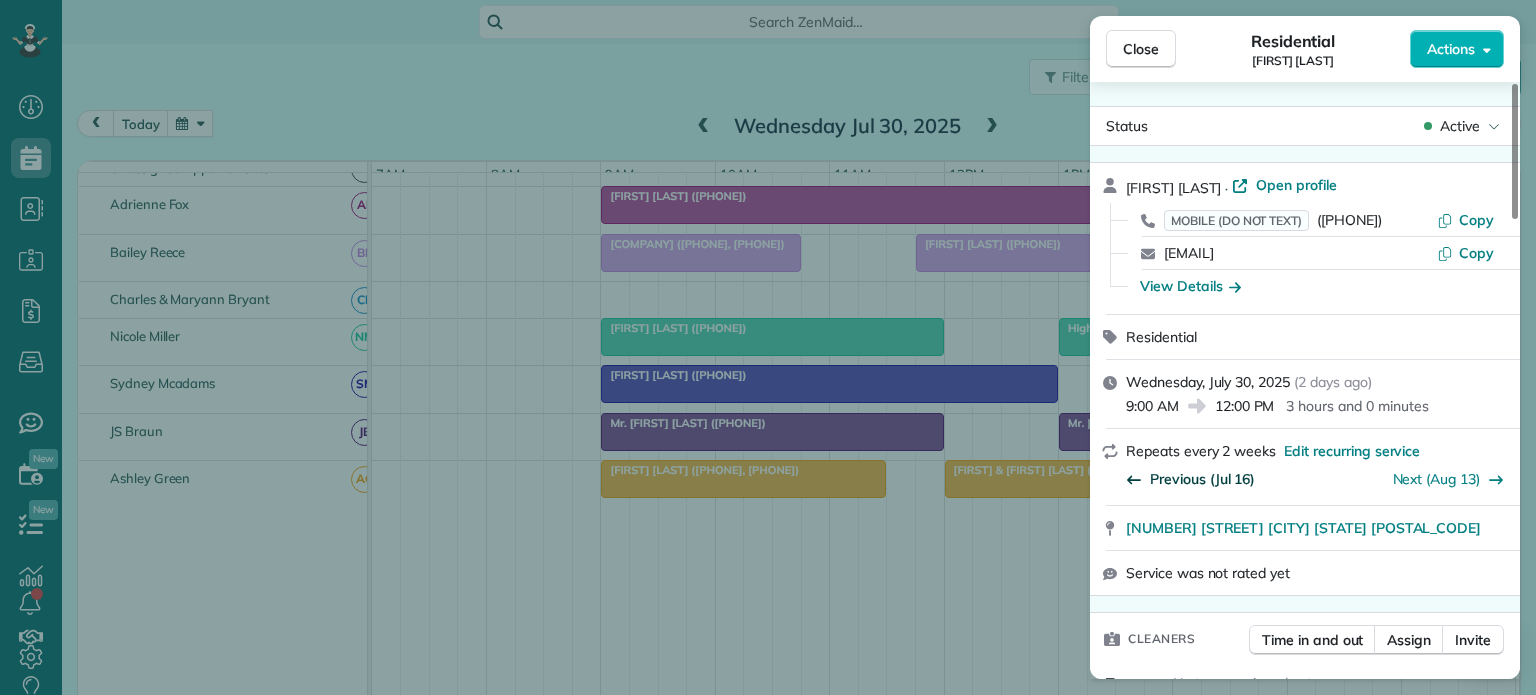 click on "Previous (Jul 16)" at bounding box center (1202, 479) 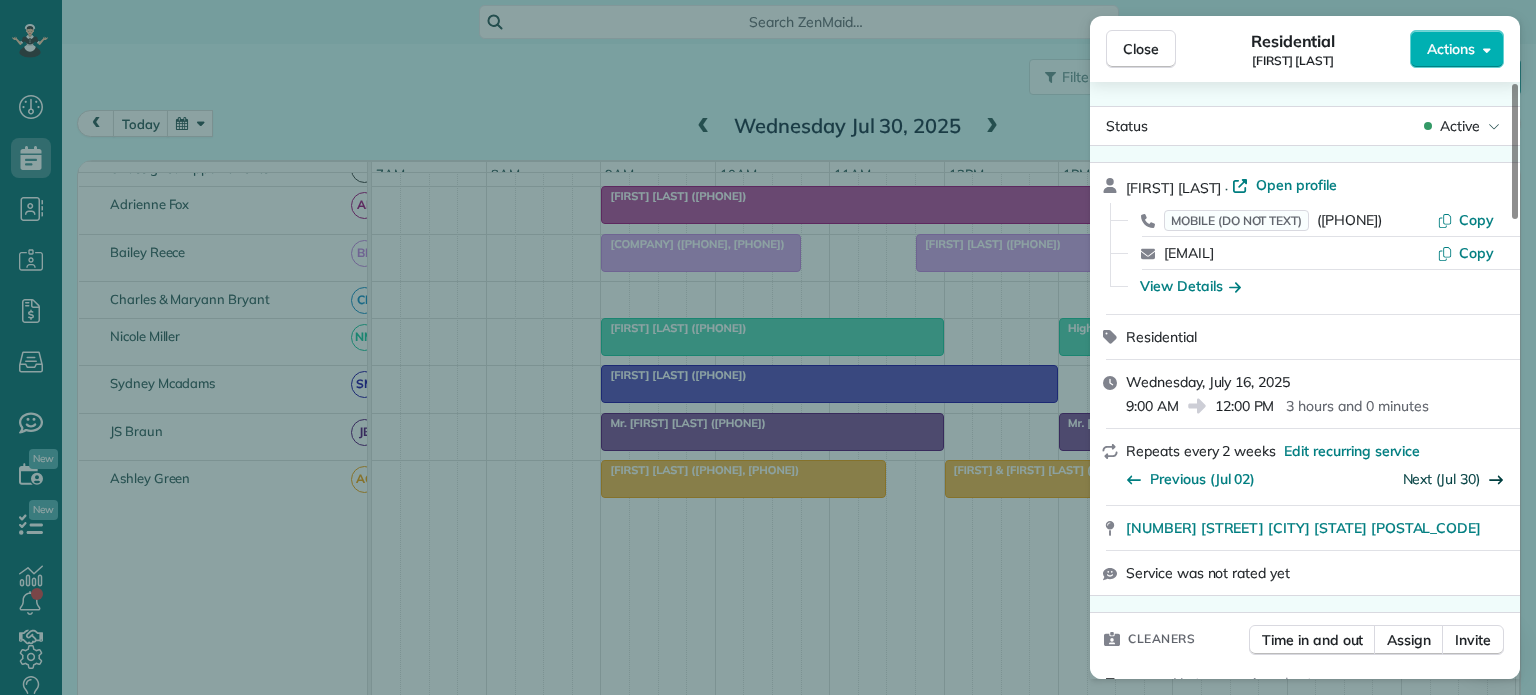 click on "Next (Jul 30)" at bounding box center [1442, 479] 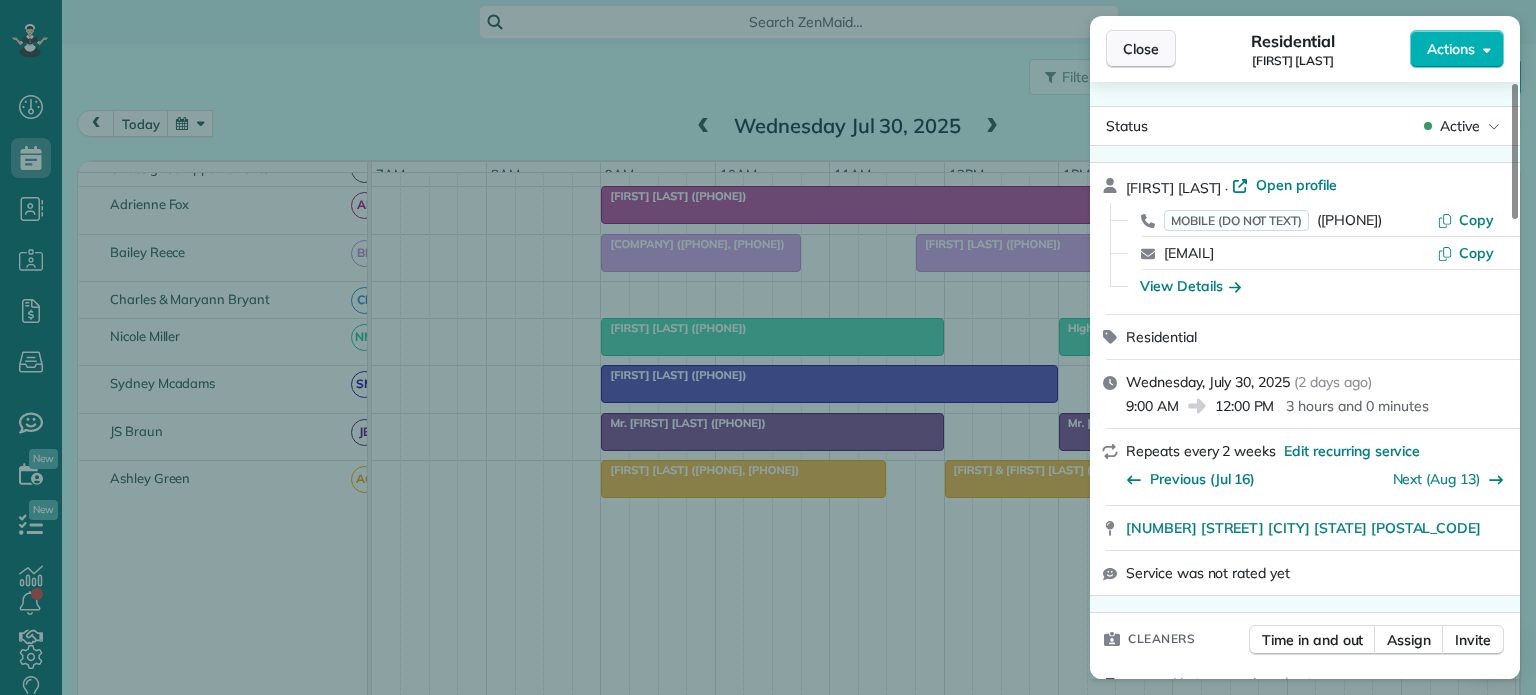 click on "Close" at bounding box center (1141, 49) 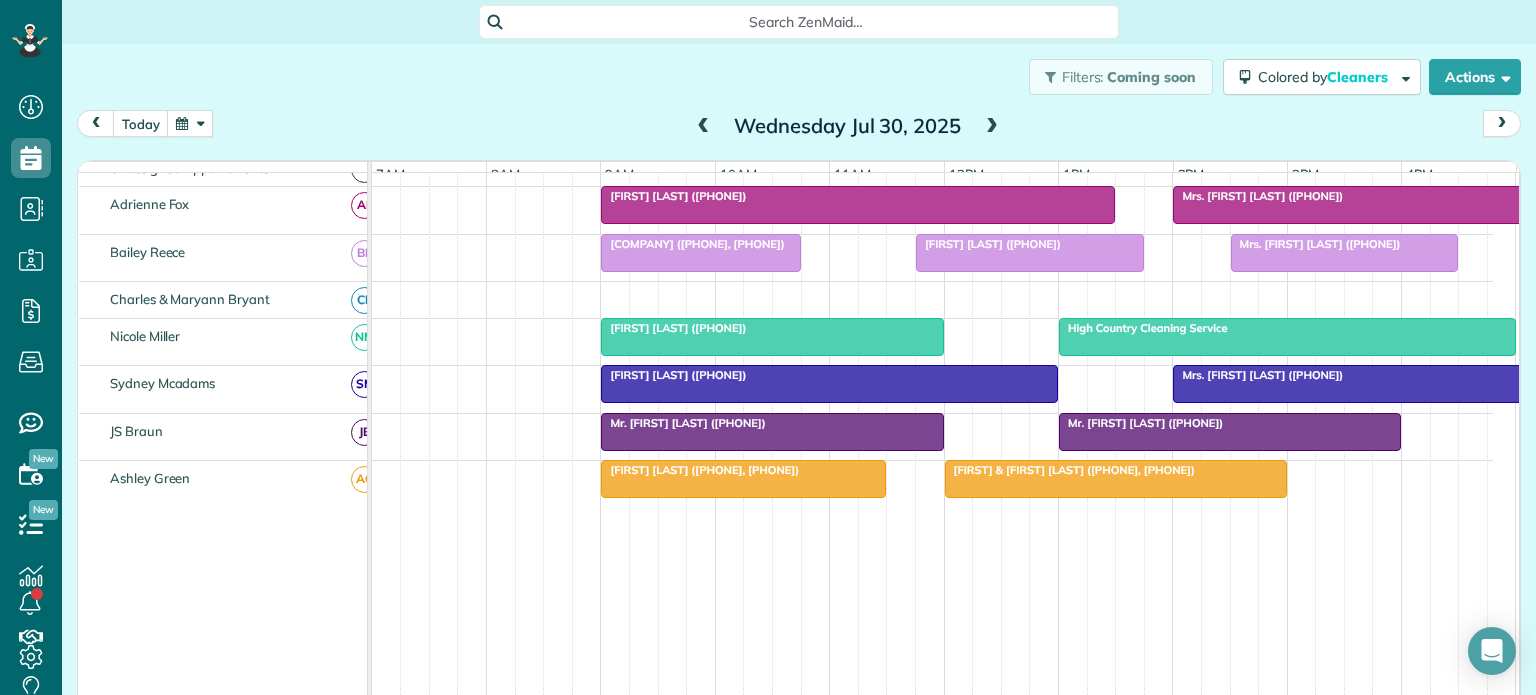 click on "Mr. [FIRST] [LAST] ([PHONE])" at bounding box center [1141, 423] 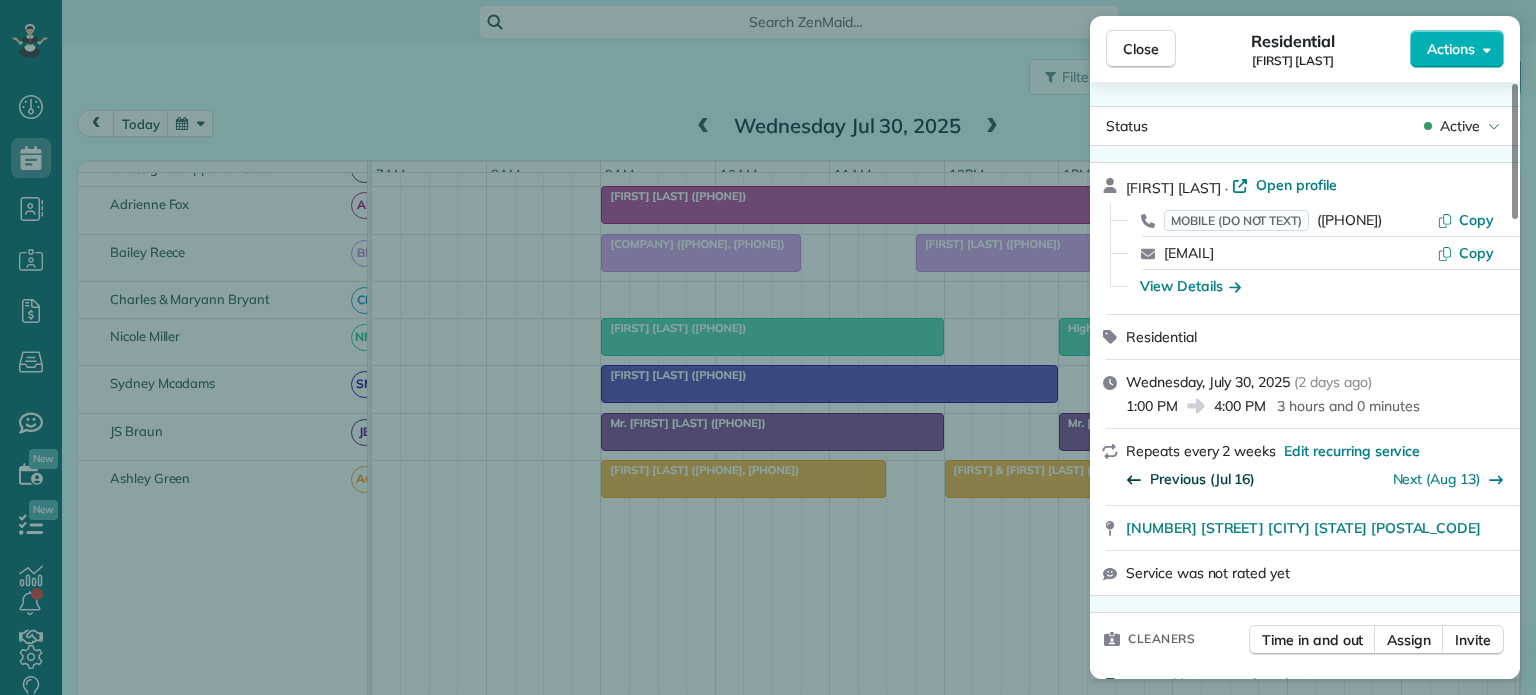 click on "Previous (Jul 16)" at bounding box center (1202, 479) 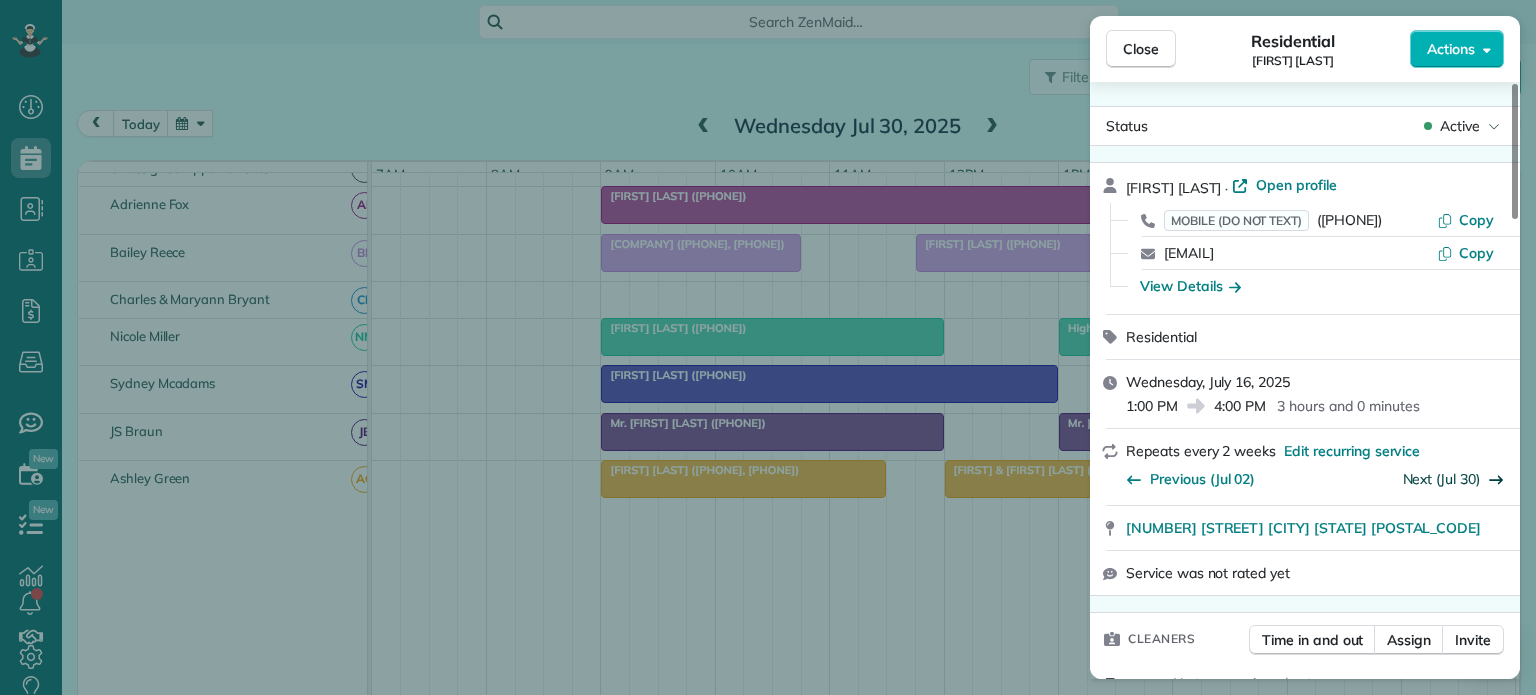 click on "Next (Jul 30)" at bounding box center [1442, 479] 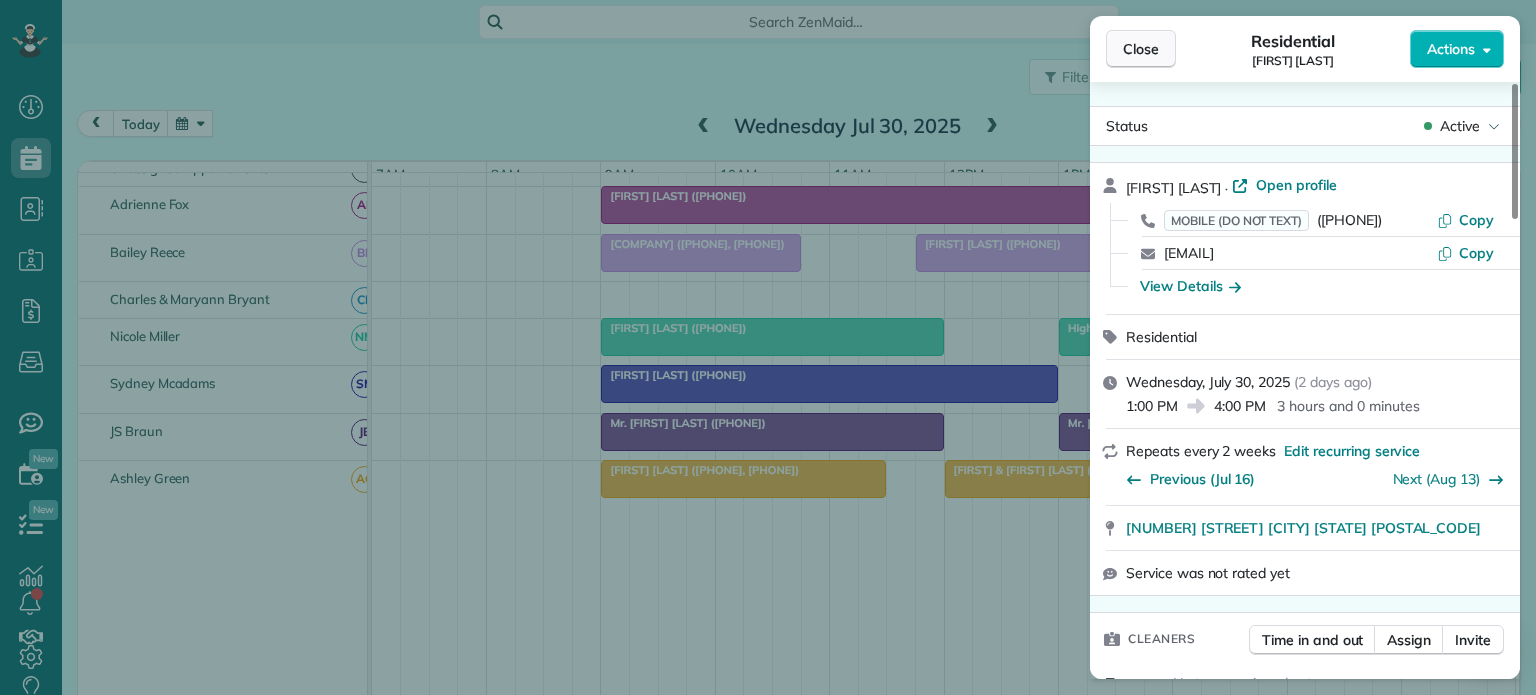 click on "Close" at bounding box center [1141, 49] 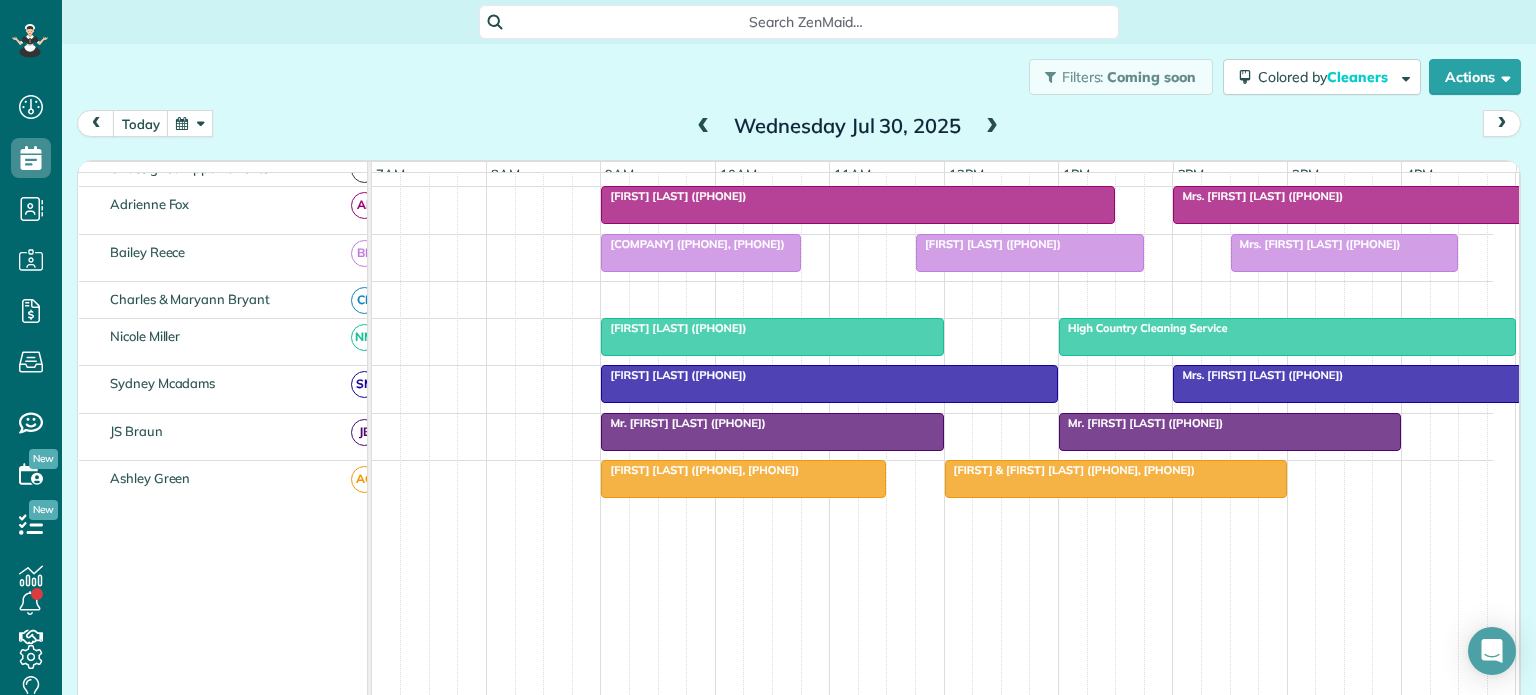 click at bounding box center [1116, 479] 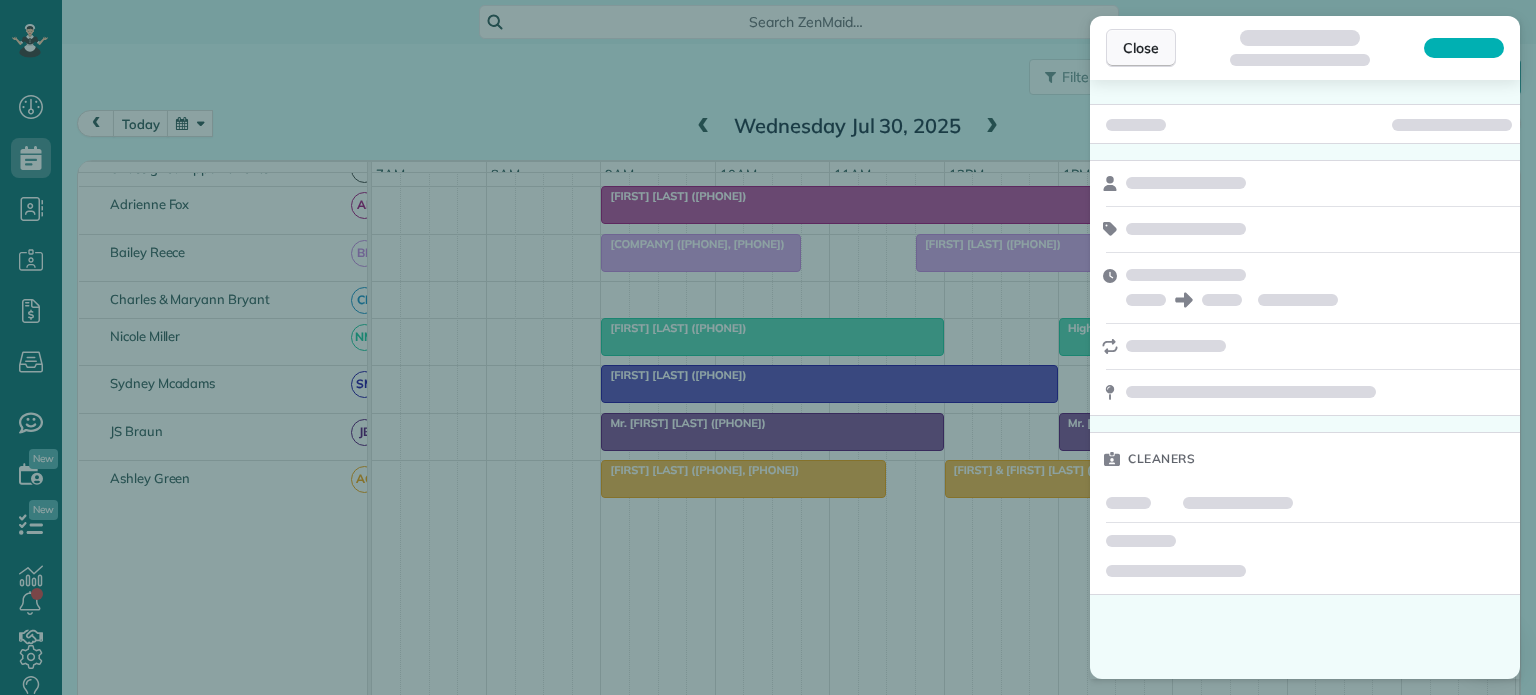 click on "Close" at bounding box center [1141, 48] 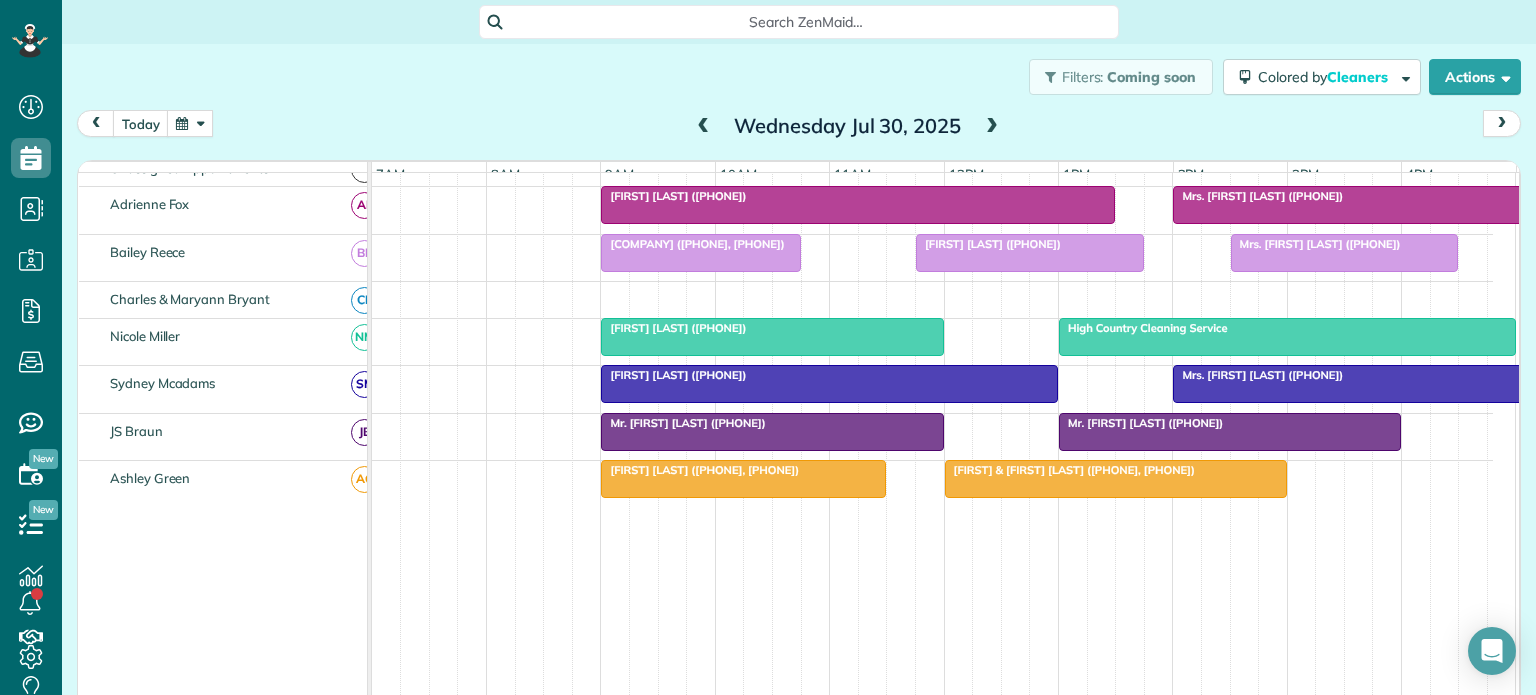 click on "[FIRST] & [FIRST] [LAST] ([PHONE], [PHONE])" at bounding box center [1070, 470] 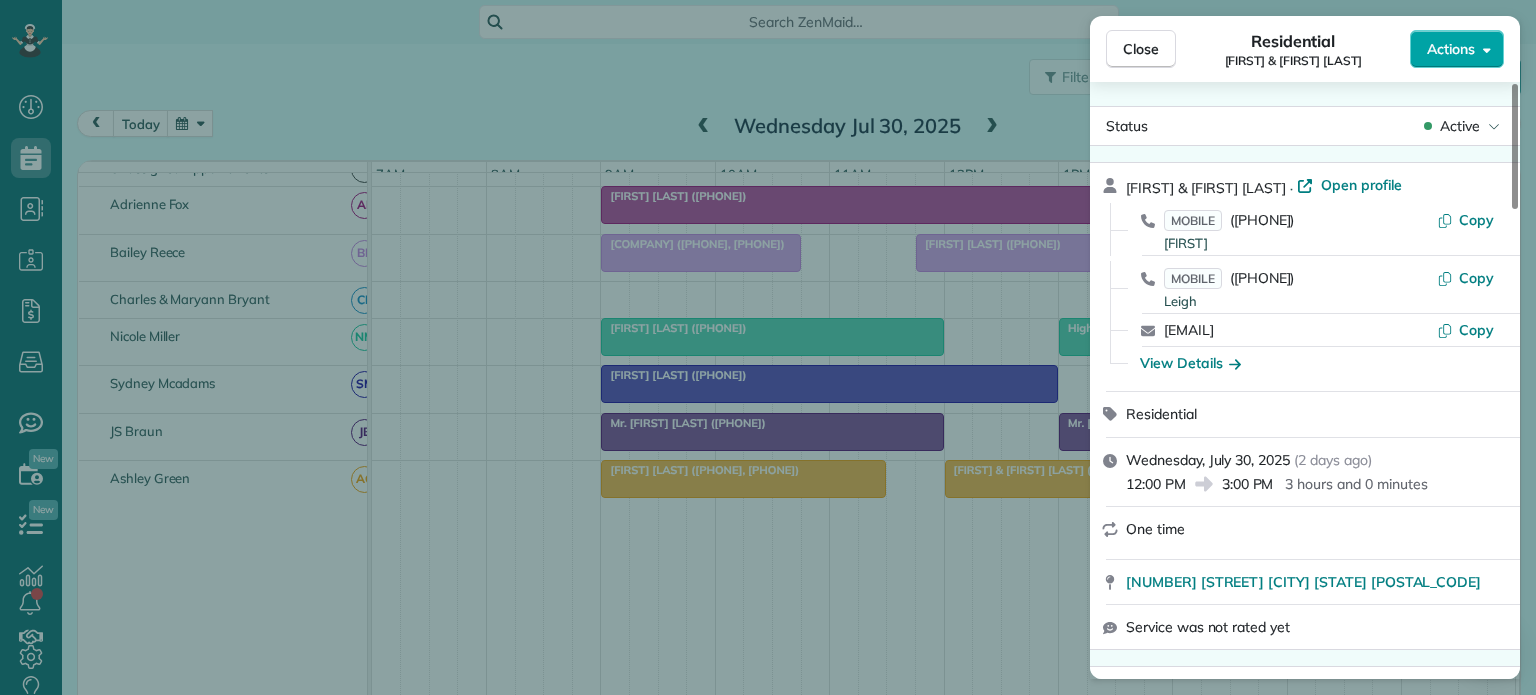 click on "Actions" at bounding box center [1451, 49] 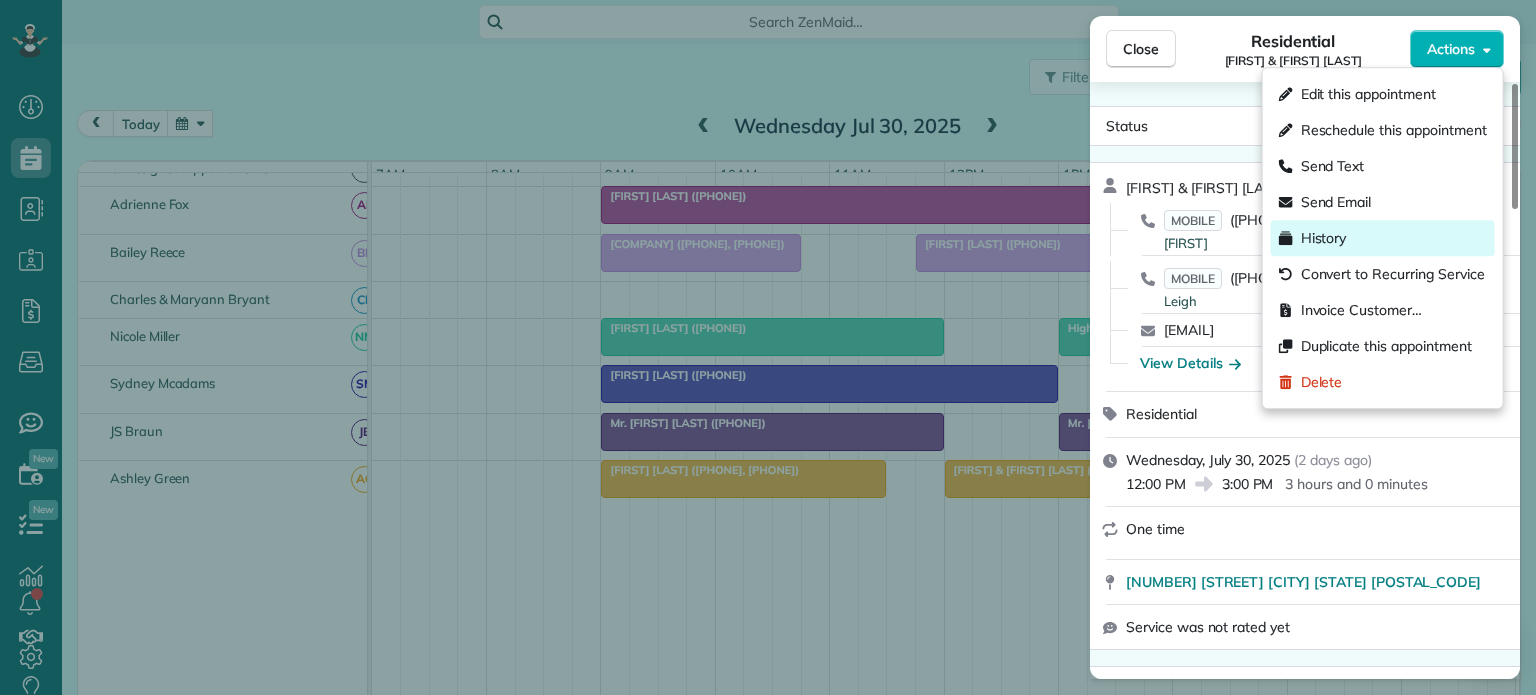 click on "History" at bounding box center [1324, 238] 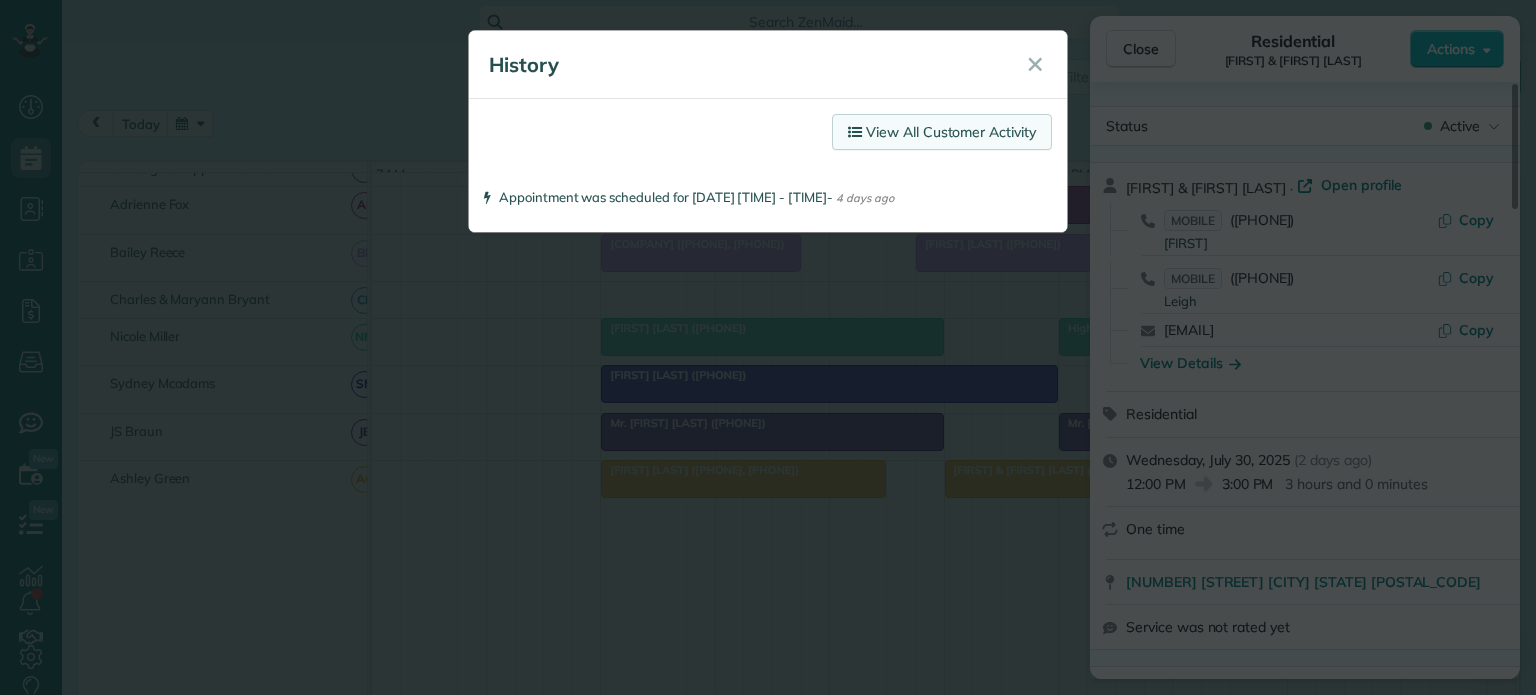 click on "View All Customer Activity" at bounding box center (942, 132) 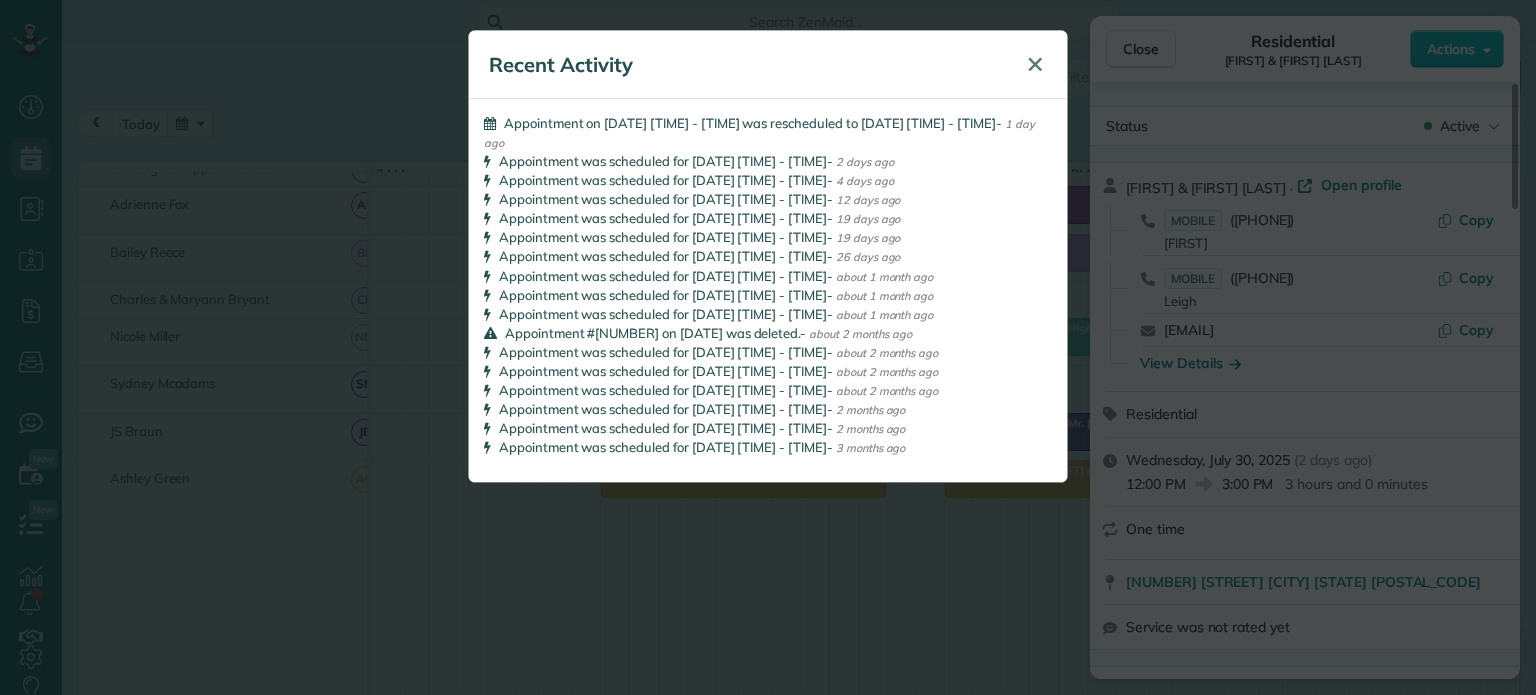 click on "✕" at bounding box center (1035, 64) 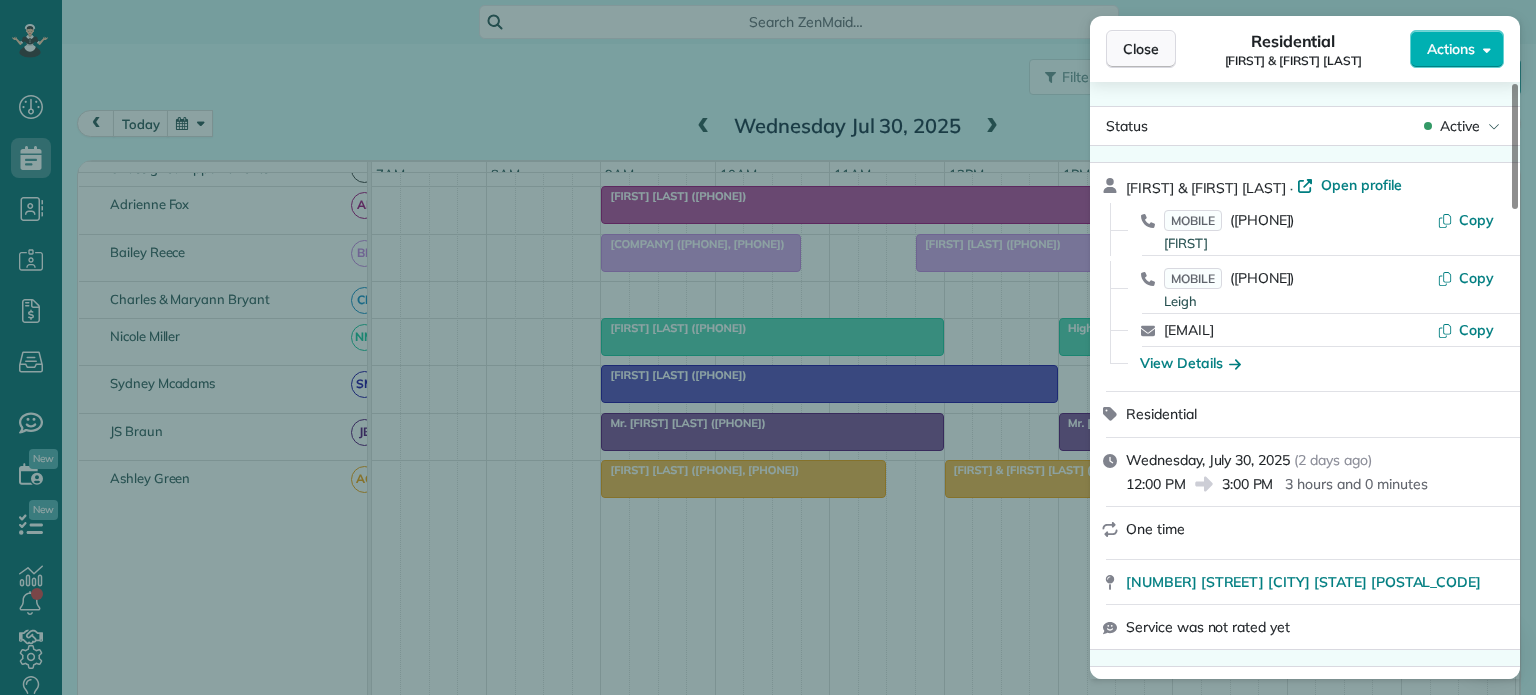 click on "Close" at bounding box center (1141, 49) 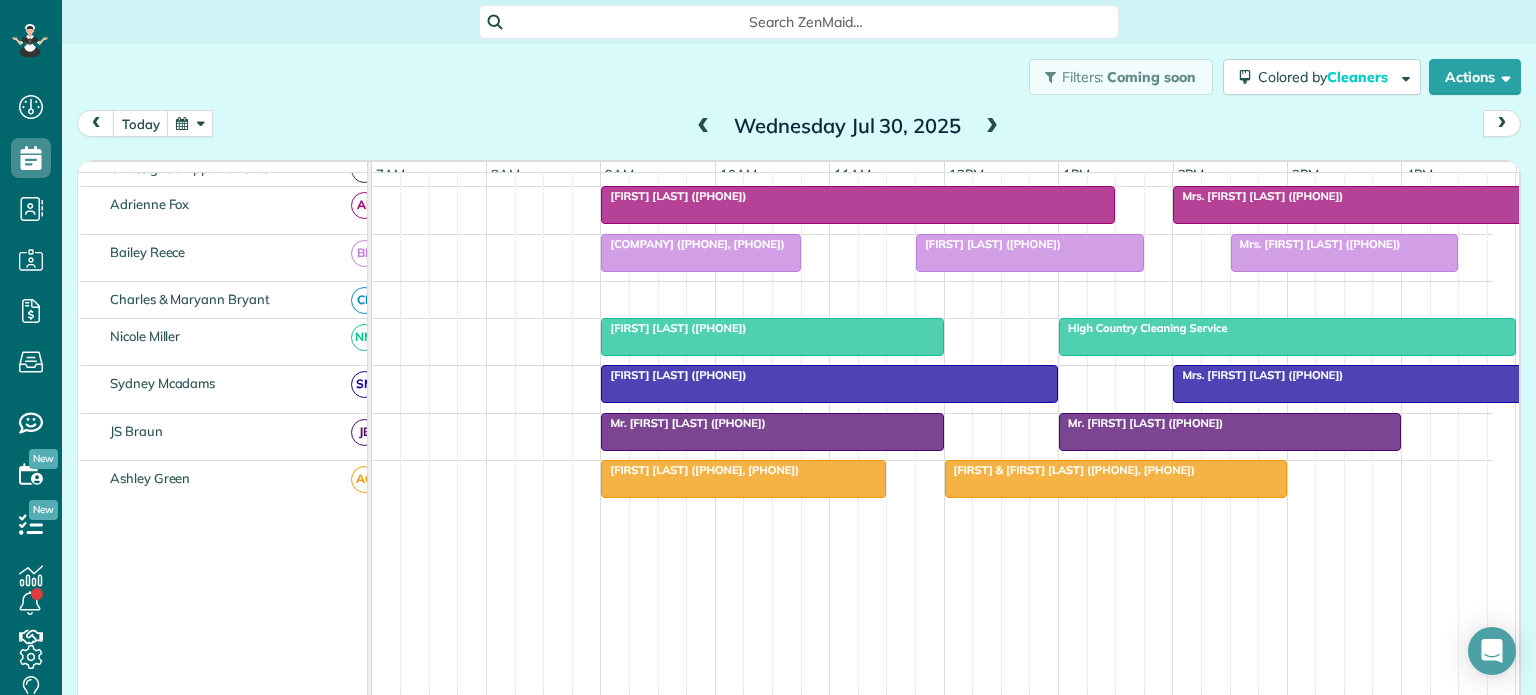 scroll, scrollTop: 0, scrollLeft: 0, axis: both 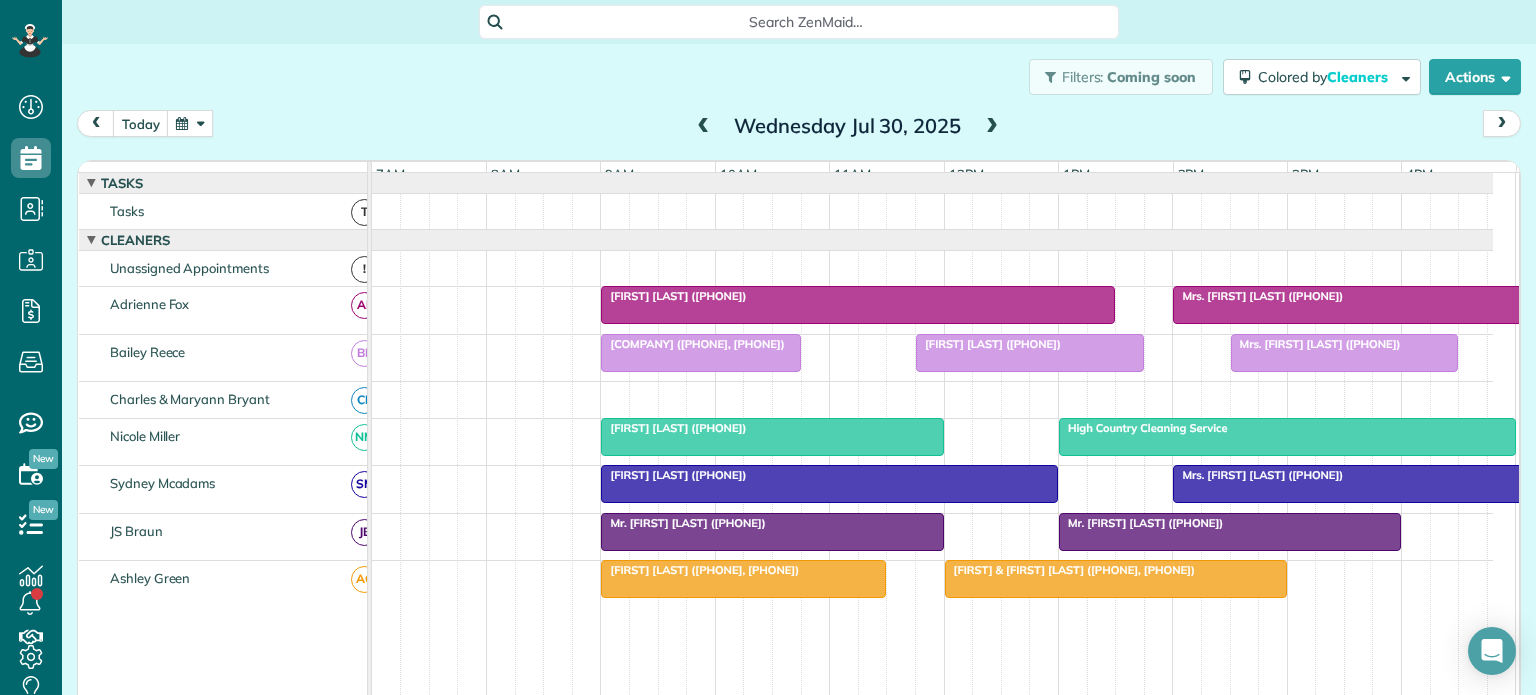 click at bounding box center [932, 211] 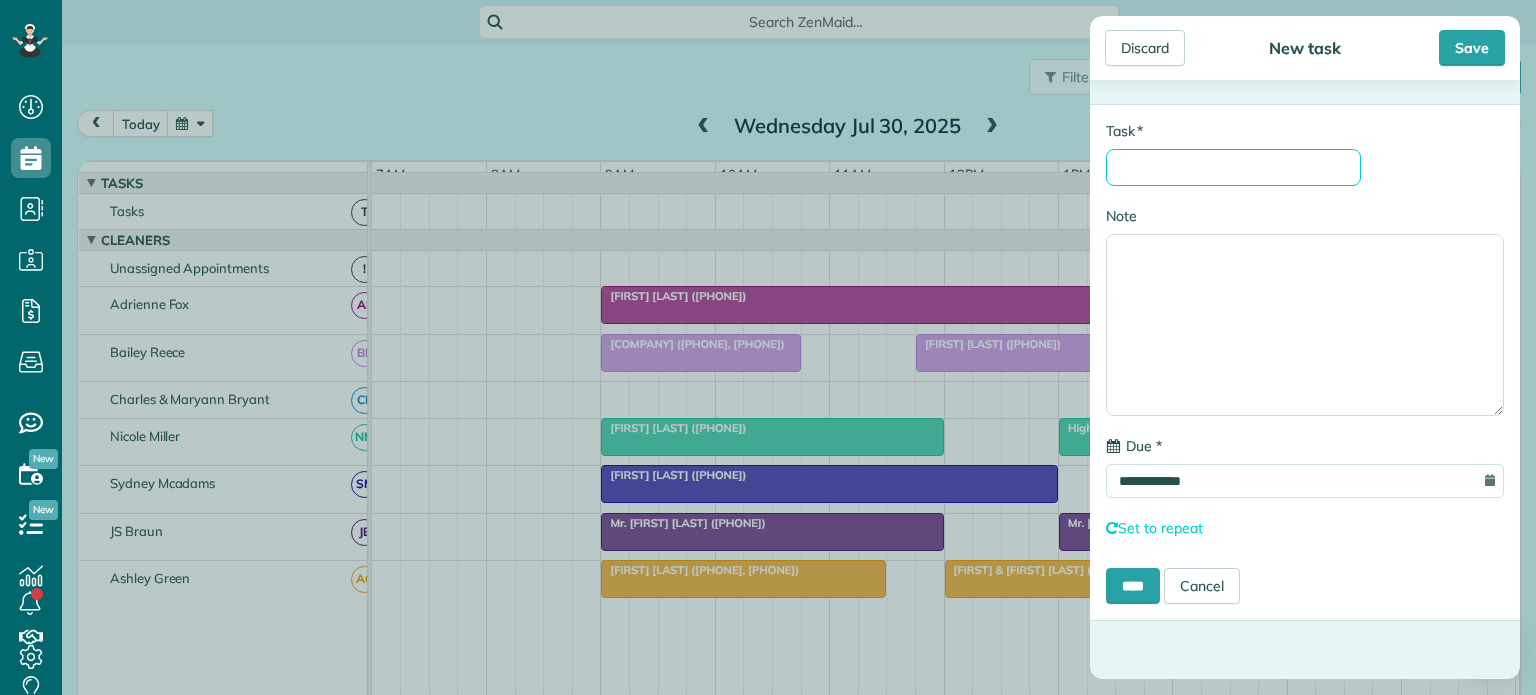 click on "*  Task" at bounding box center [1233, 167] 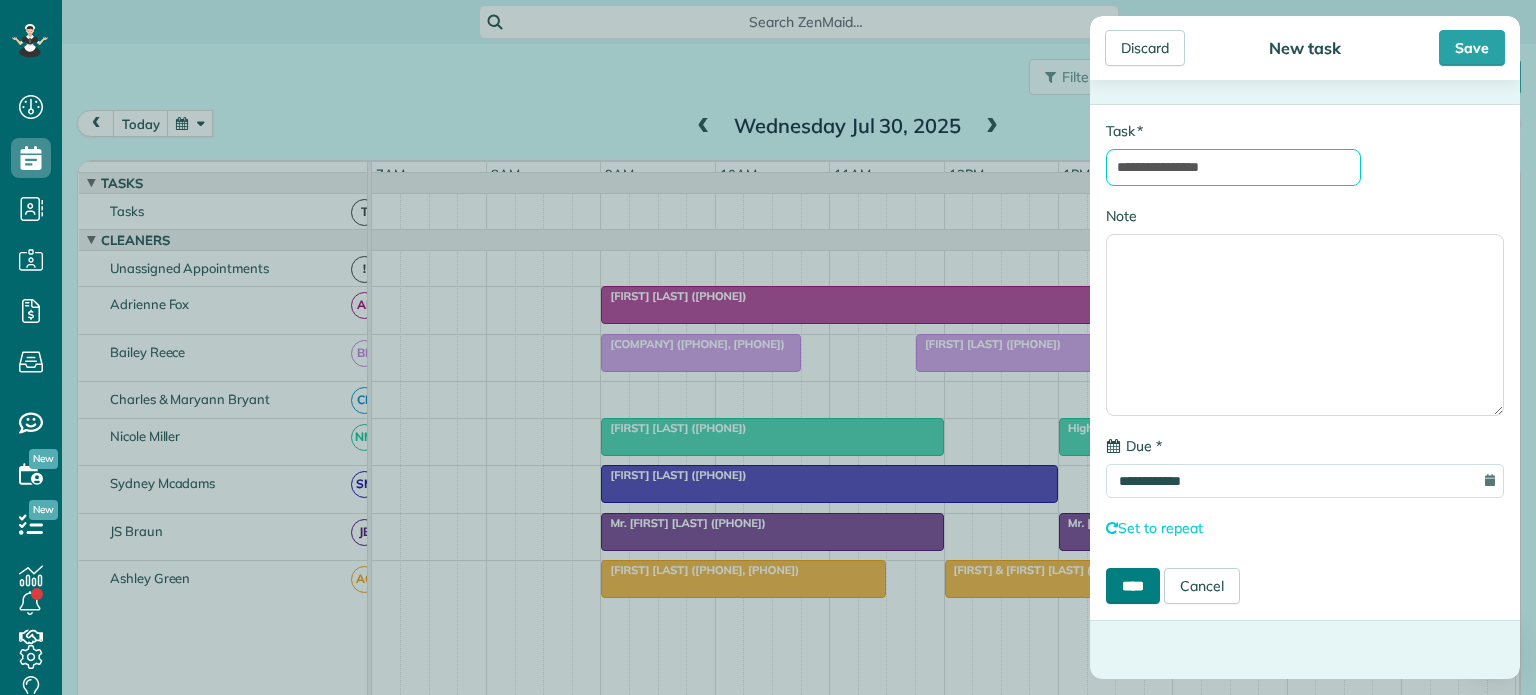 type on "**********" 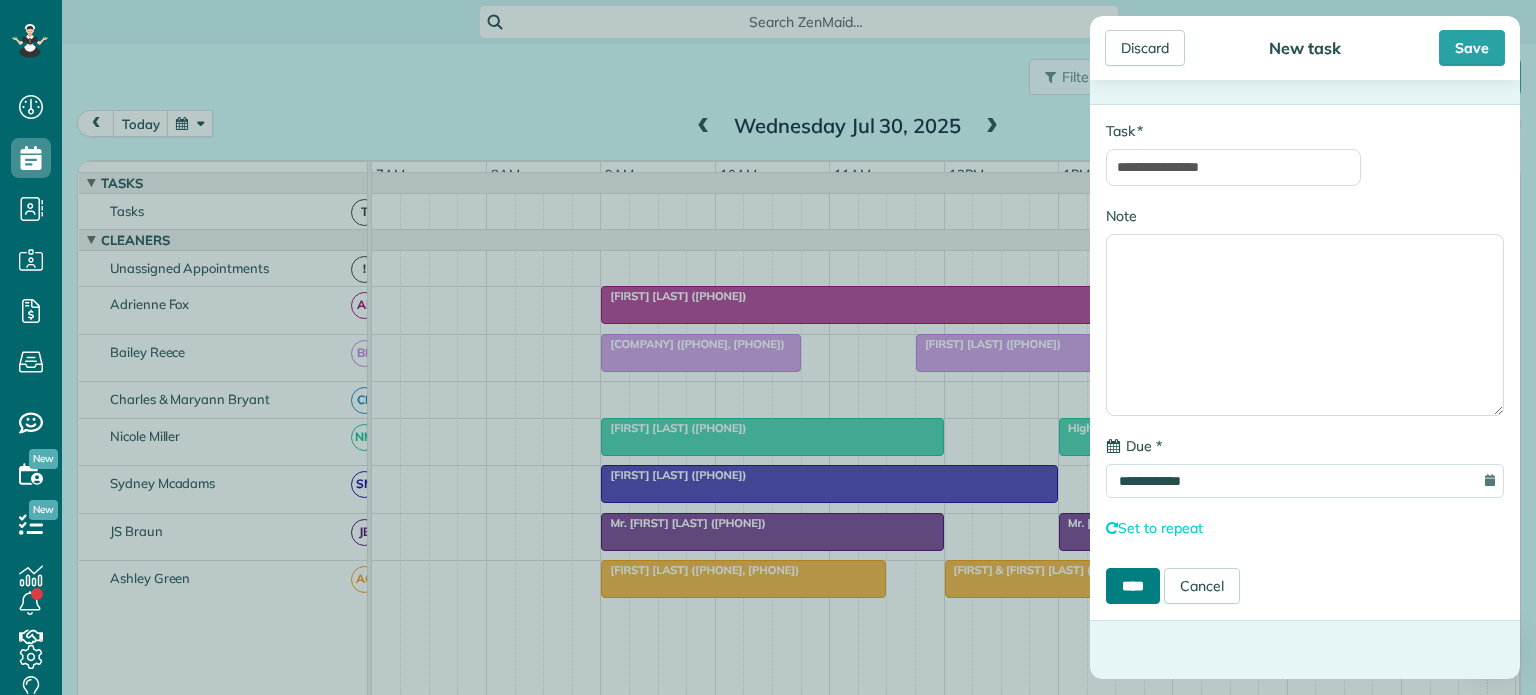click on "****" at bounding box center [1133, 586] 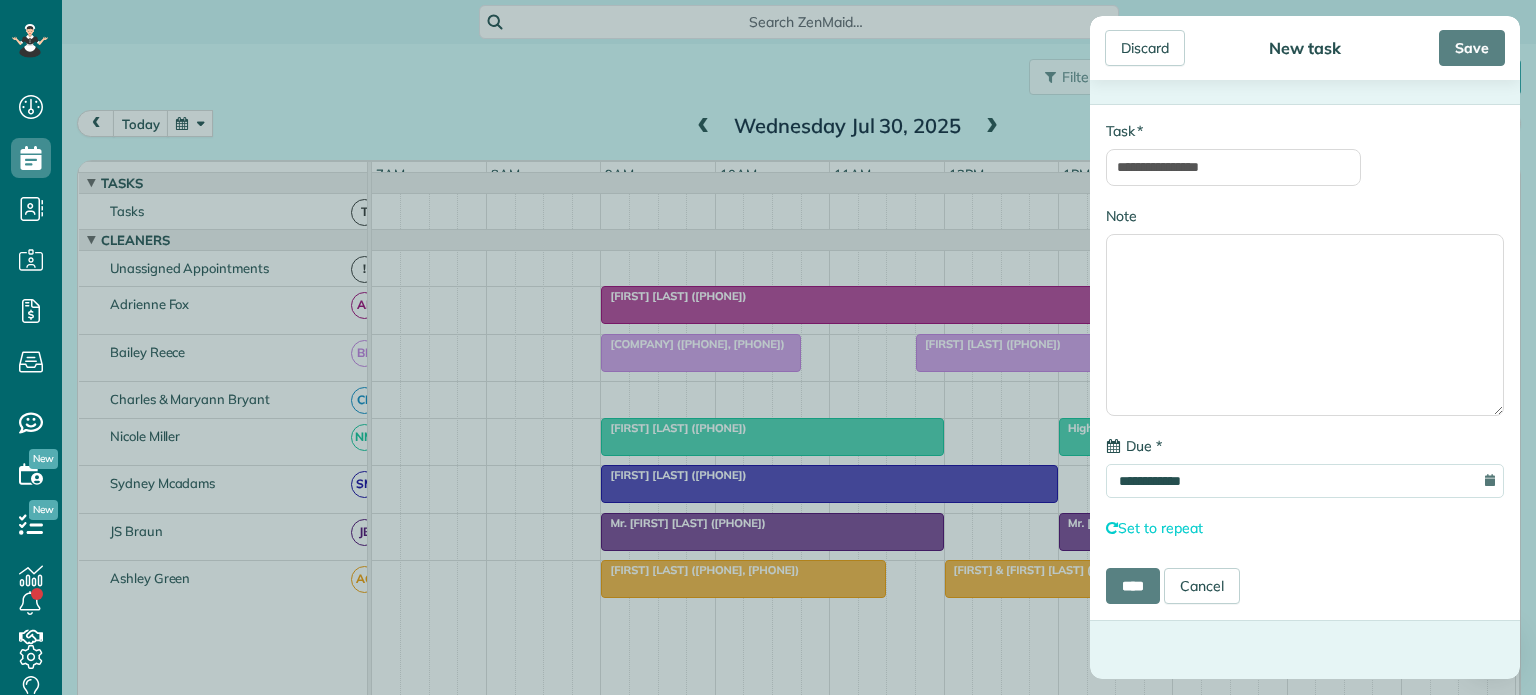 scroll, scrollTop: 21, scrollLeft: 0, axis: vertical 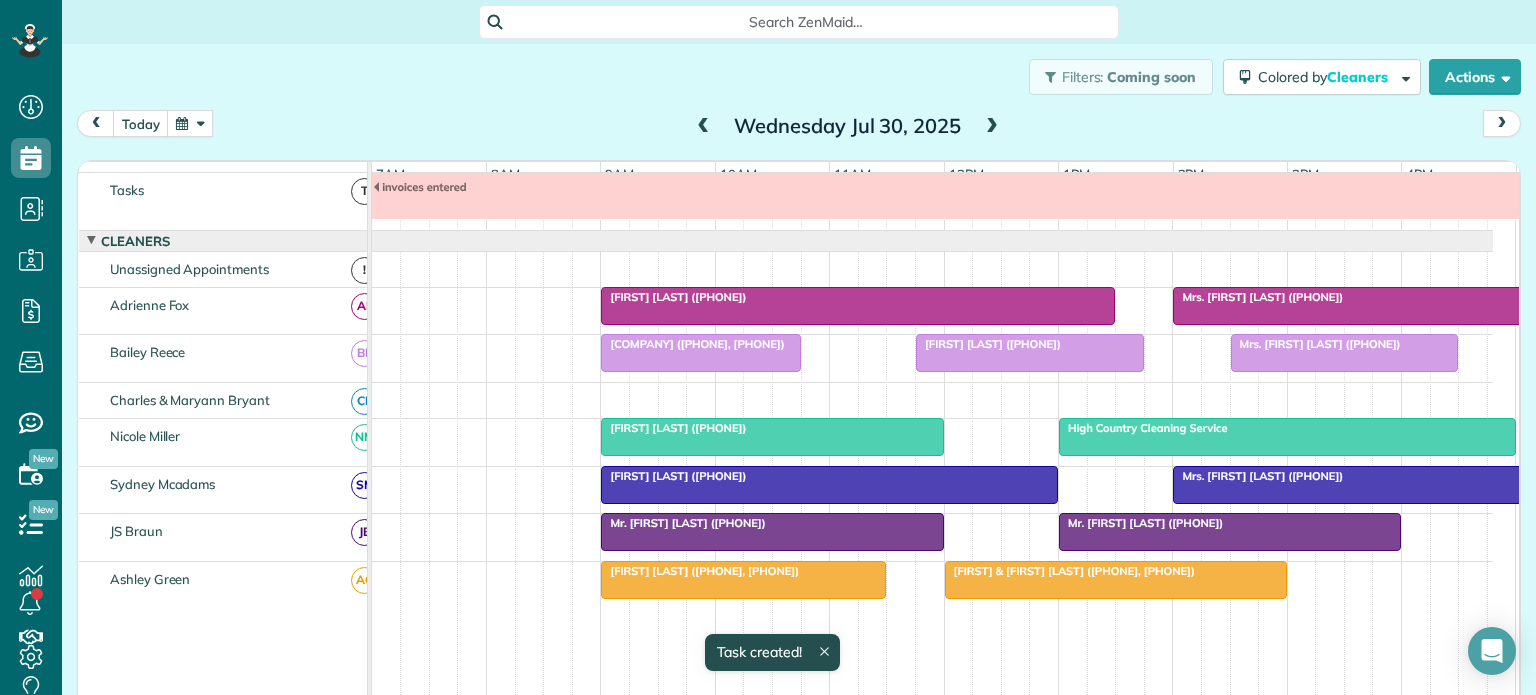 click at bounding box center (704, 127) 